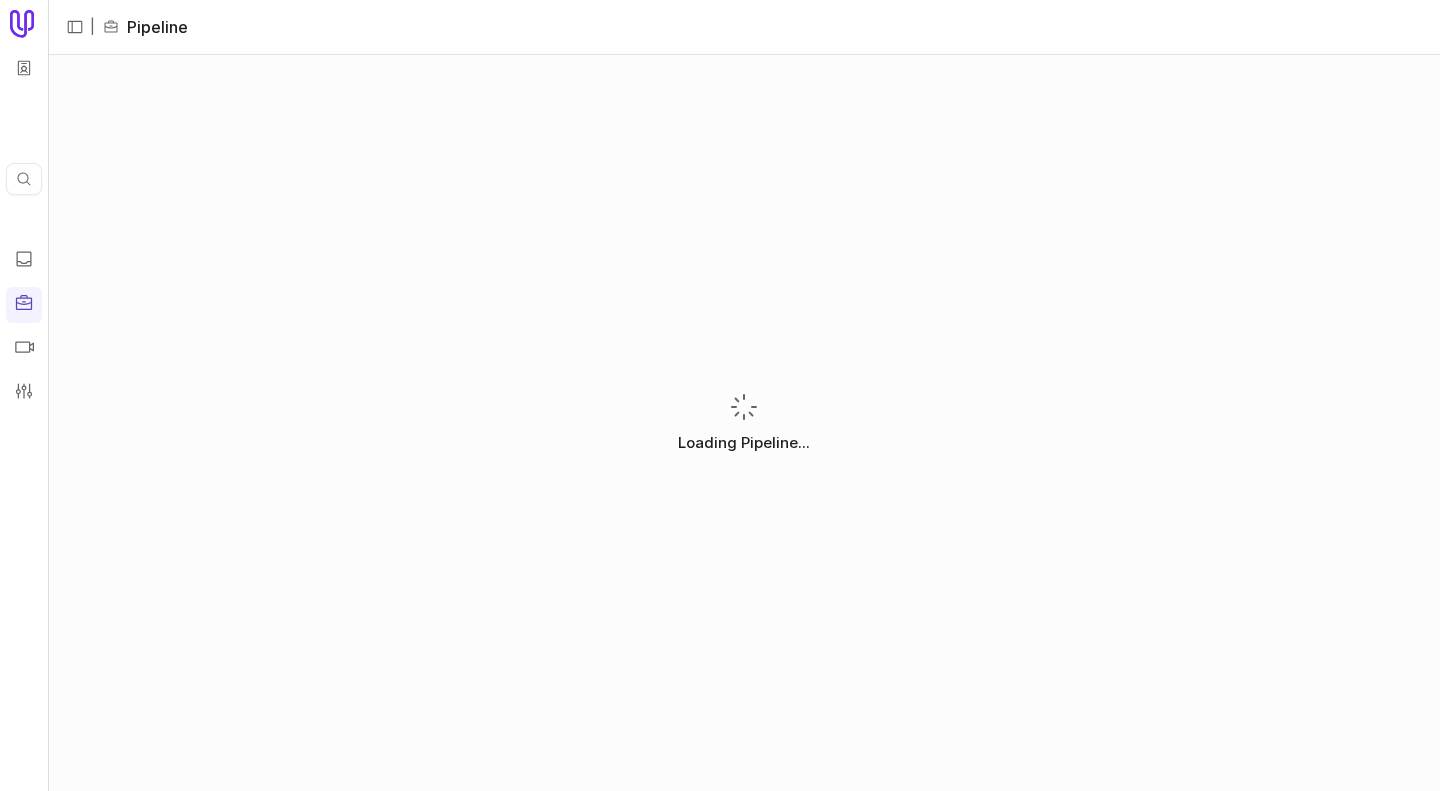 scroll, scrollTop: 0, scrollLeft: 0, axis: both 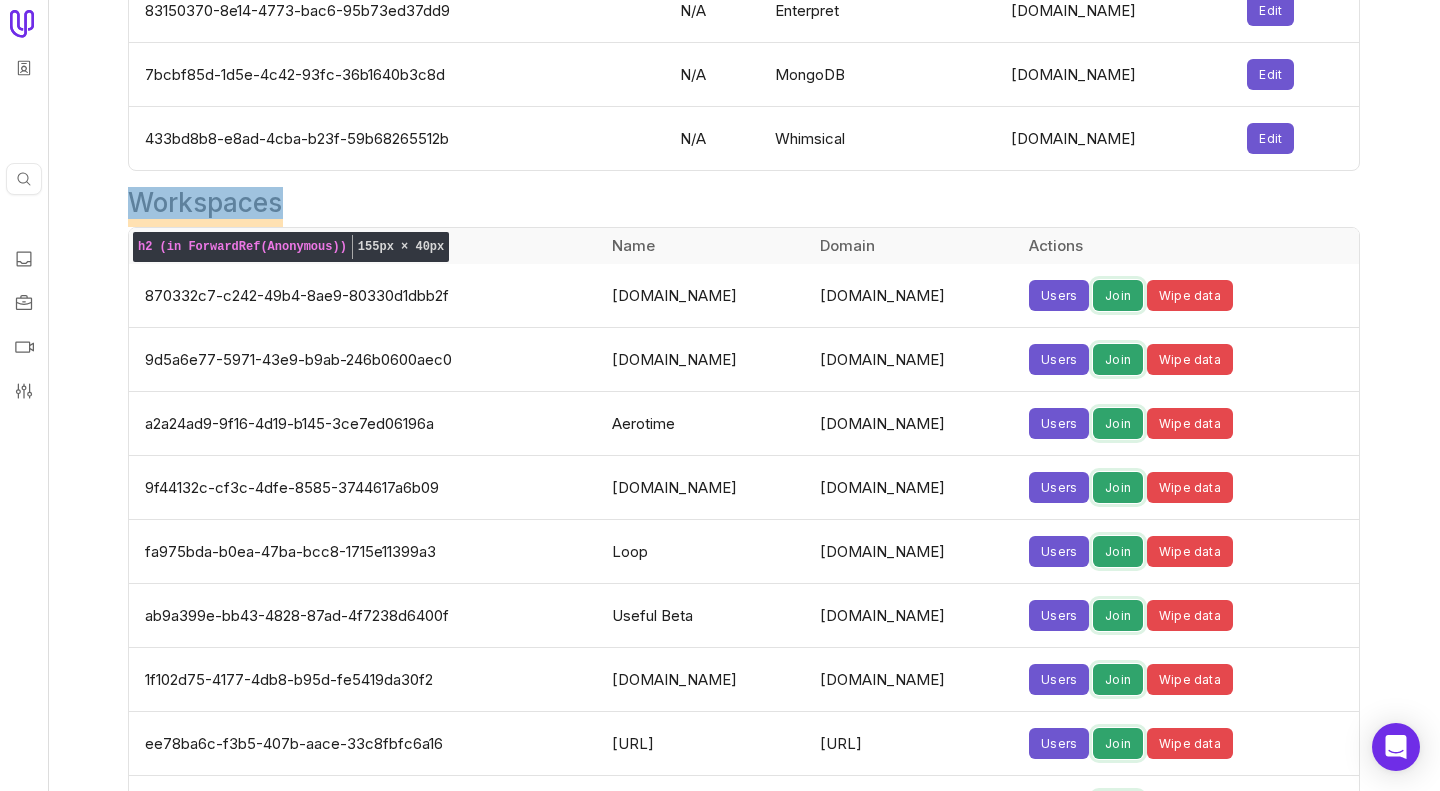 click on "Workspaces" at bounding box center (205, 203) 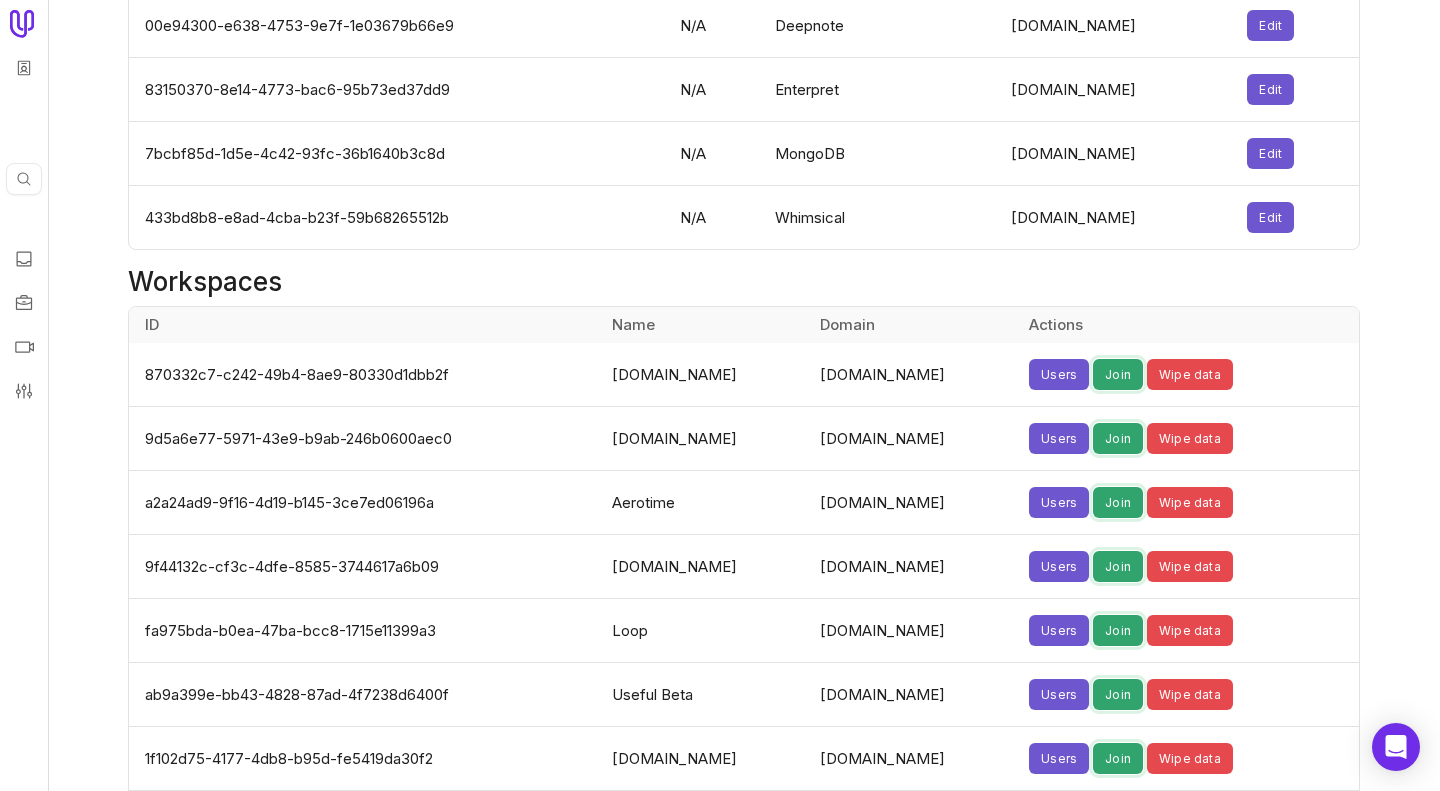 scroll, scrollTop: 3433, scrollLeft: 0, axis: vertical 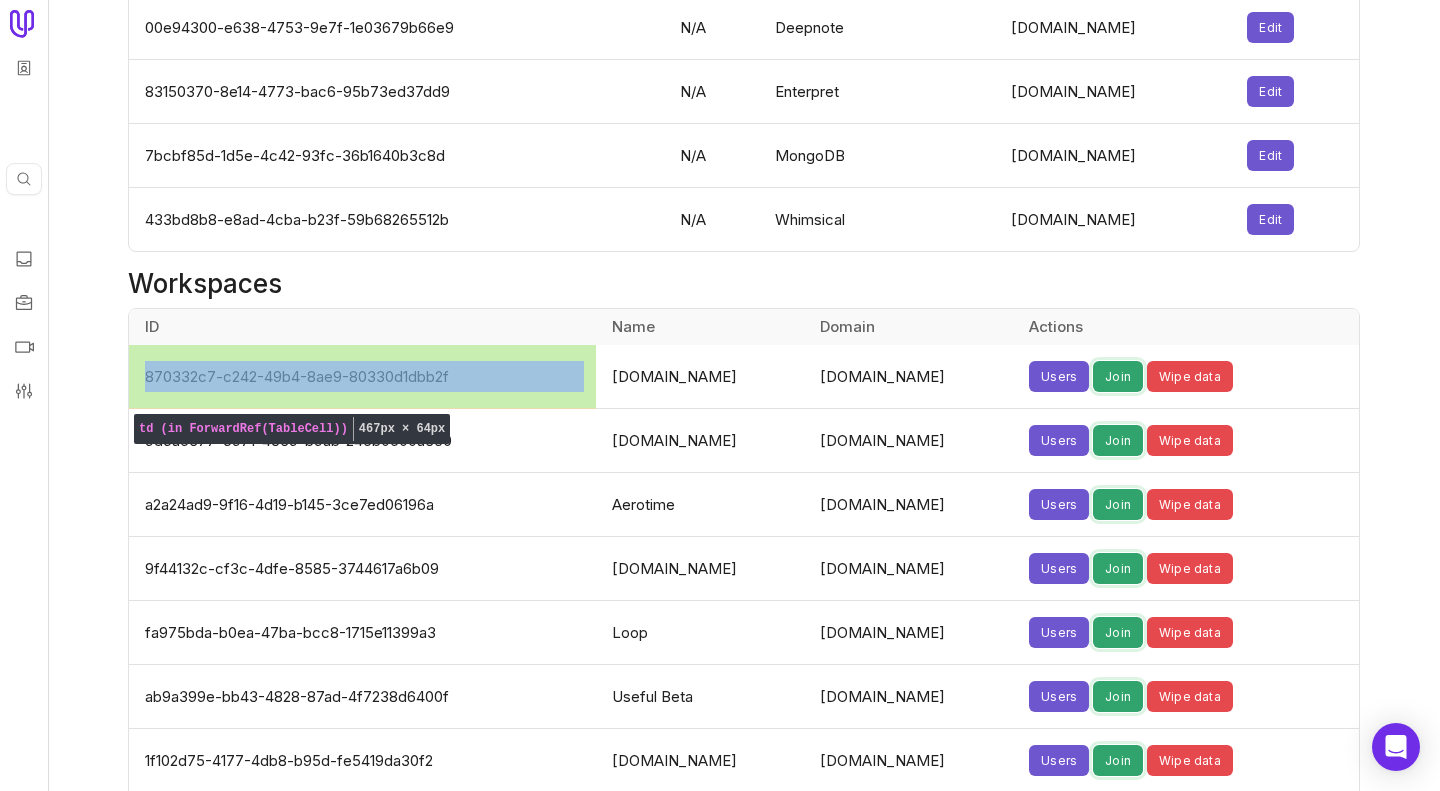 click on "870332c7-c242-49b4-8ae9-80330d1dbb2f" at bounding box center [364, 377] 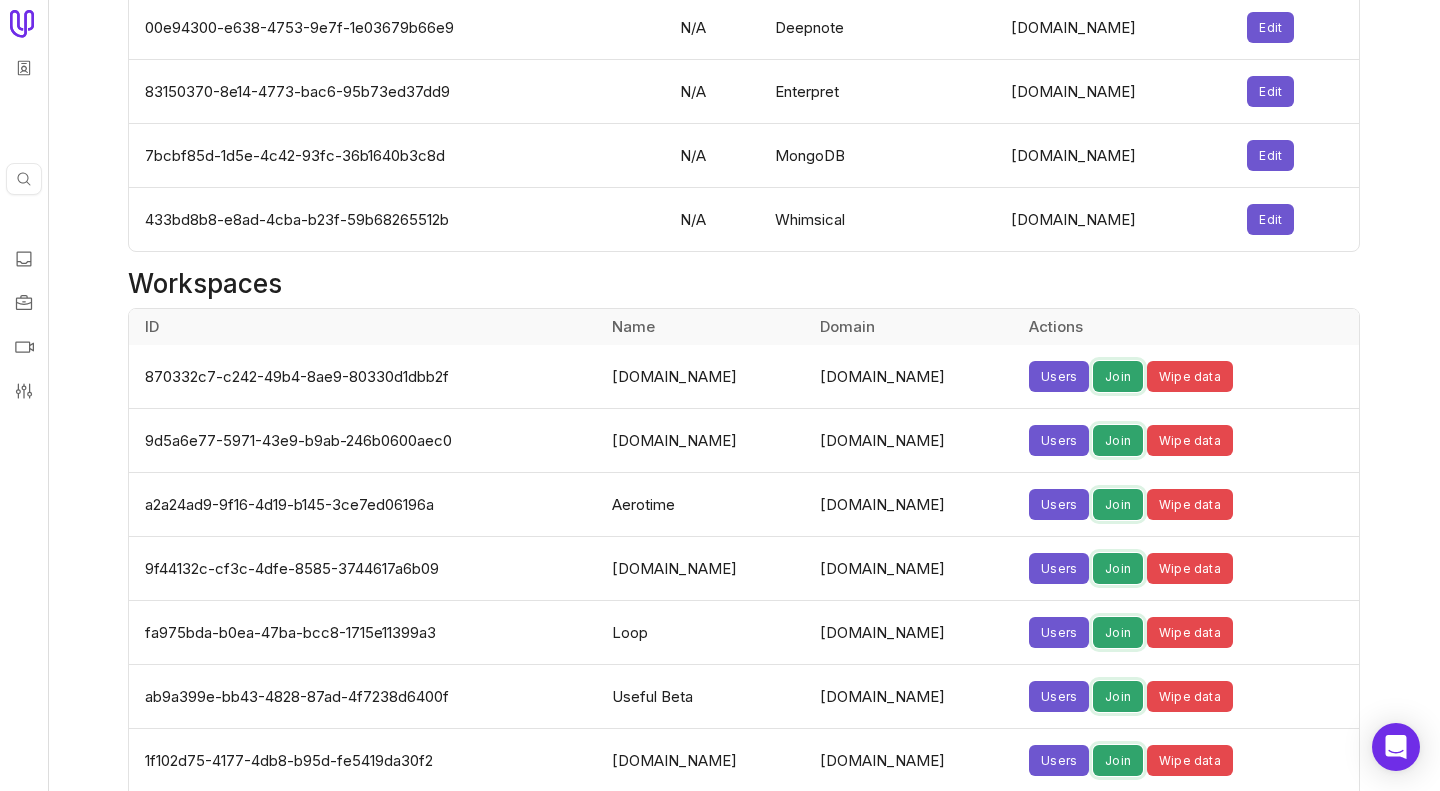 scroll, scrollTop: 2955, scrollLeft: 0, axis: vertical 